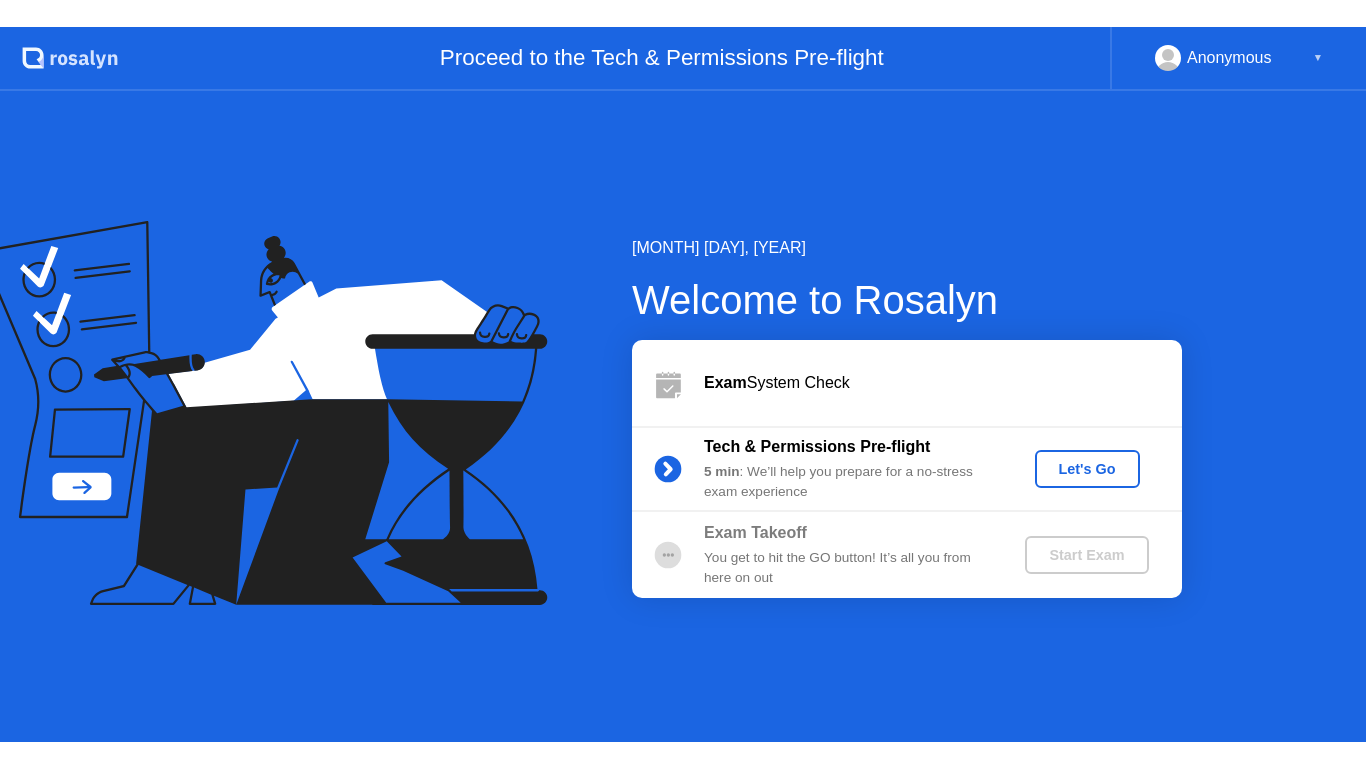 scroll, scrollTop: 0, scrollLeft: 0, axis: both 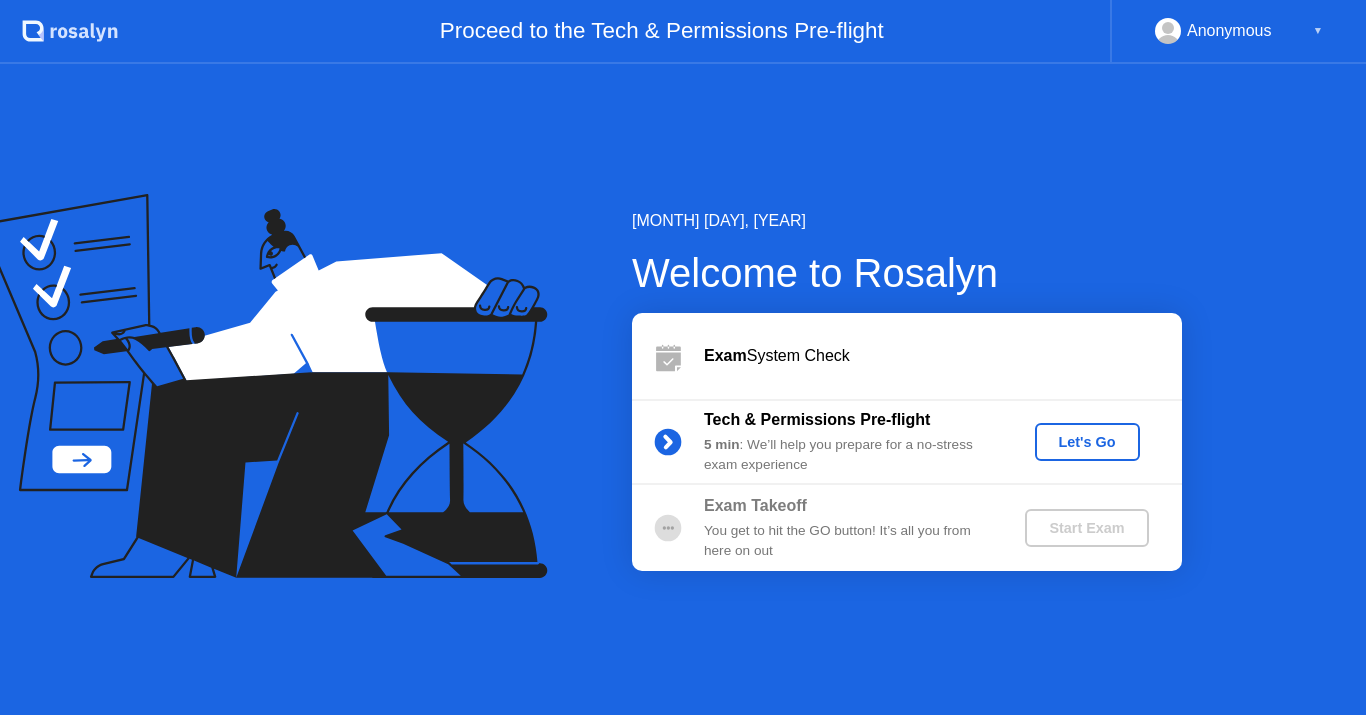 click on "Let's Go" 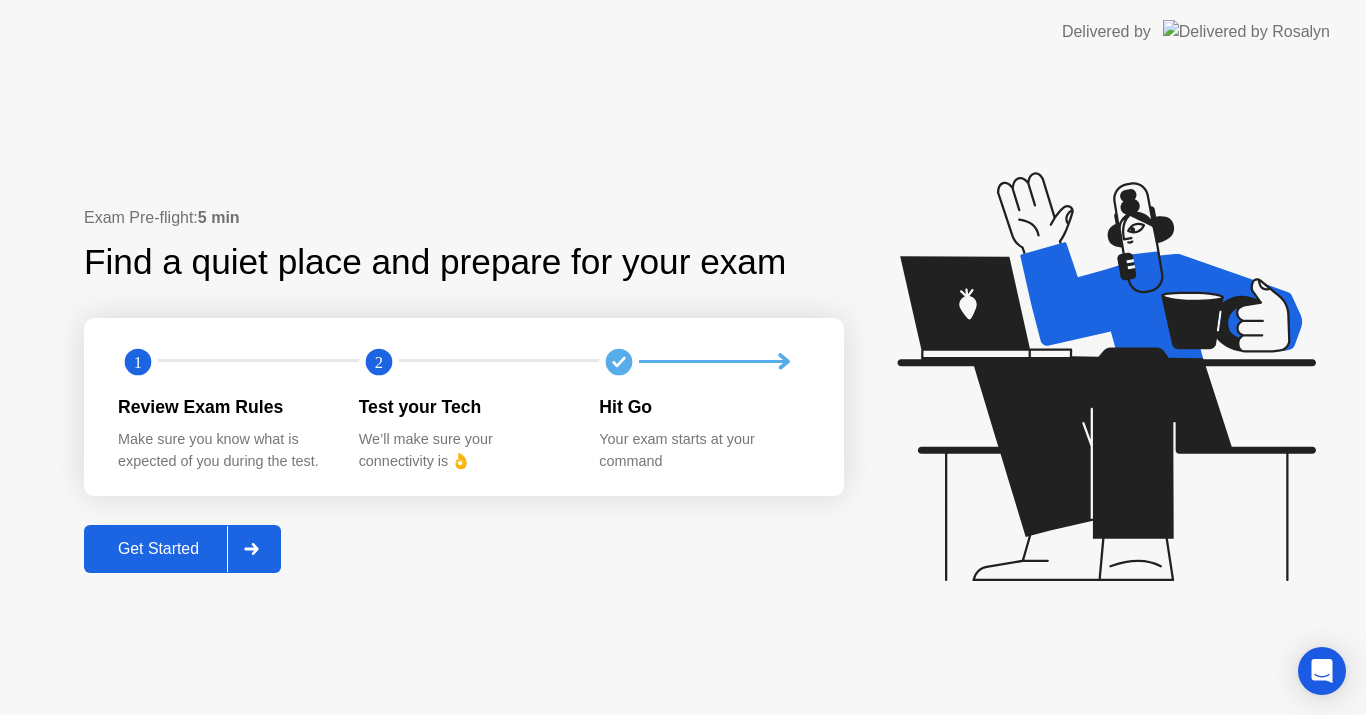 click on "Get Started" 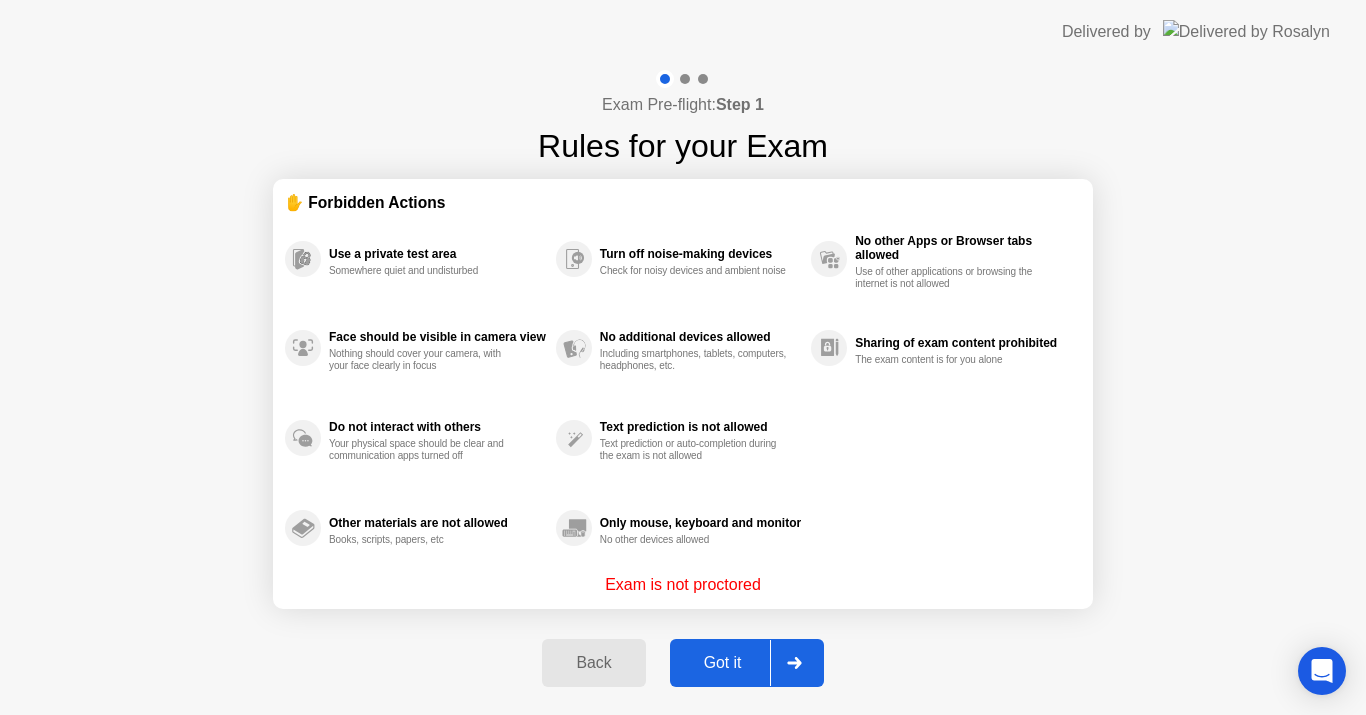 click on "Got it" 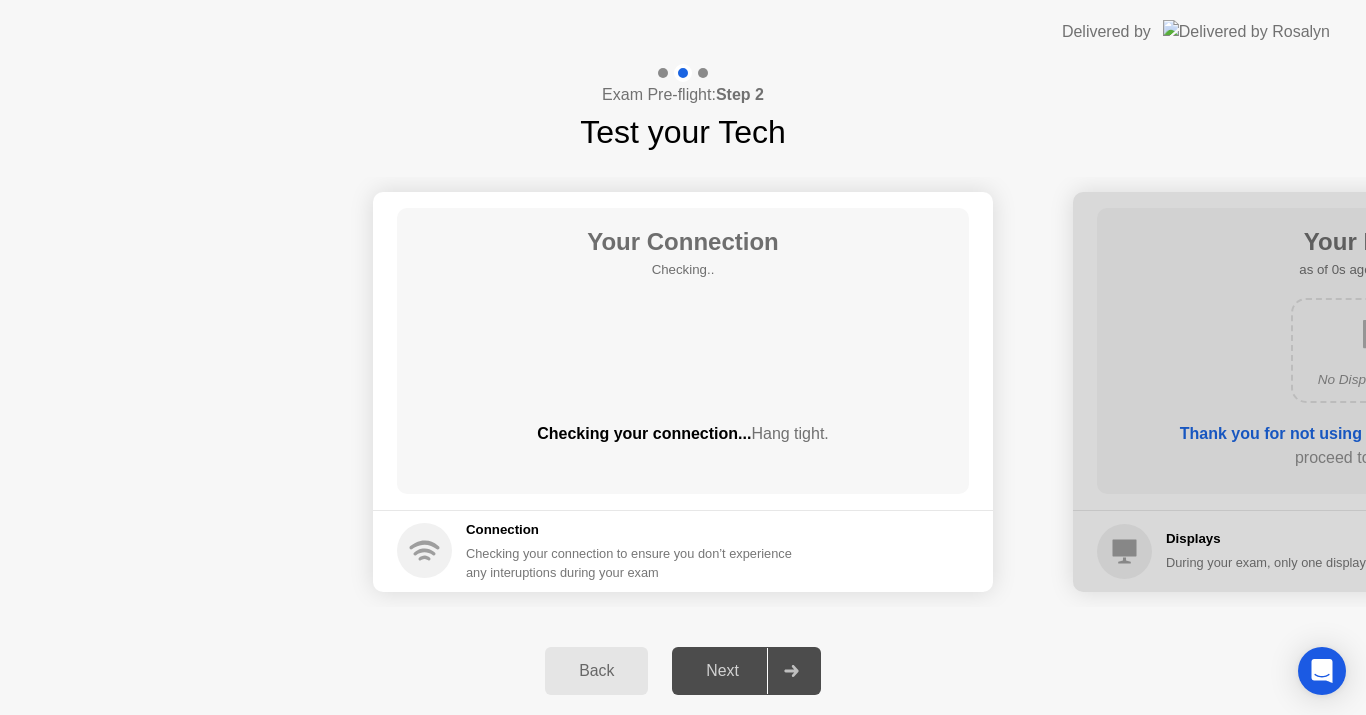 click on "Next" 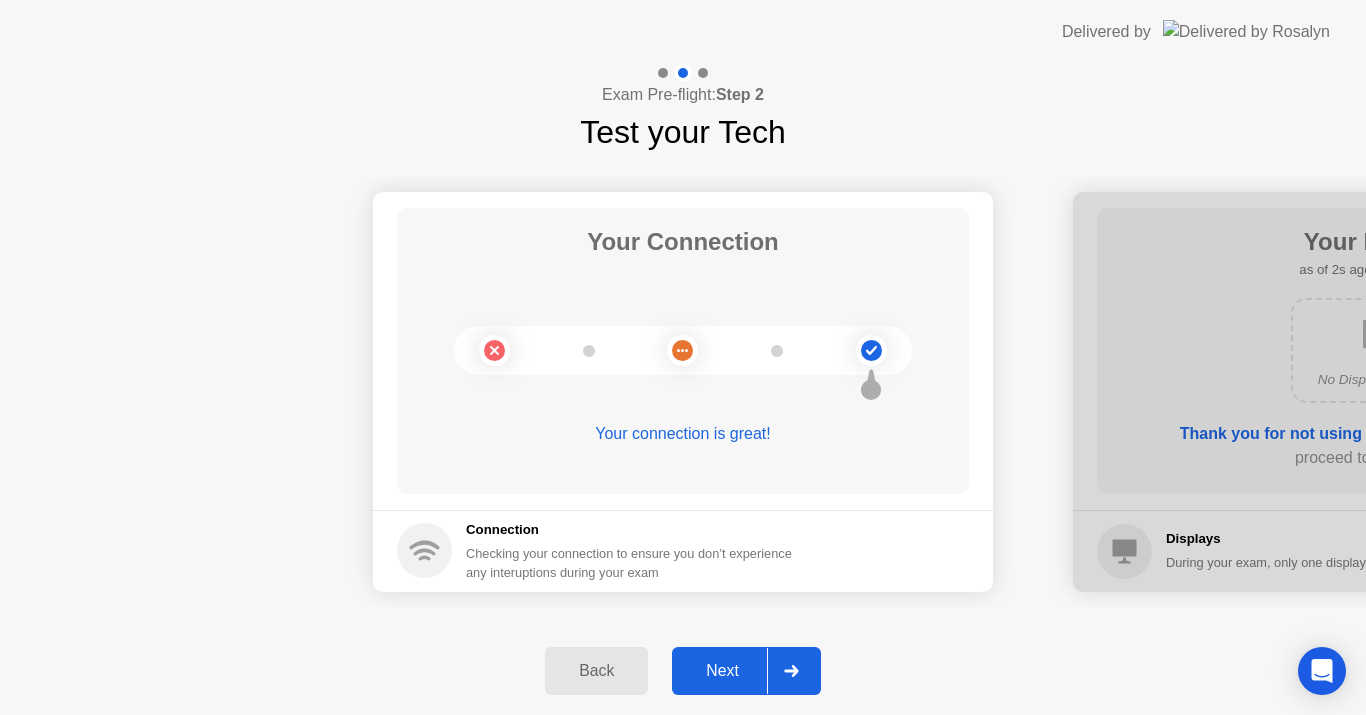 click on "Next" 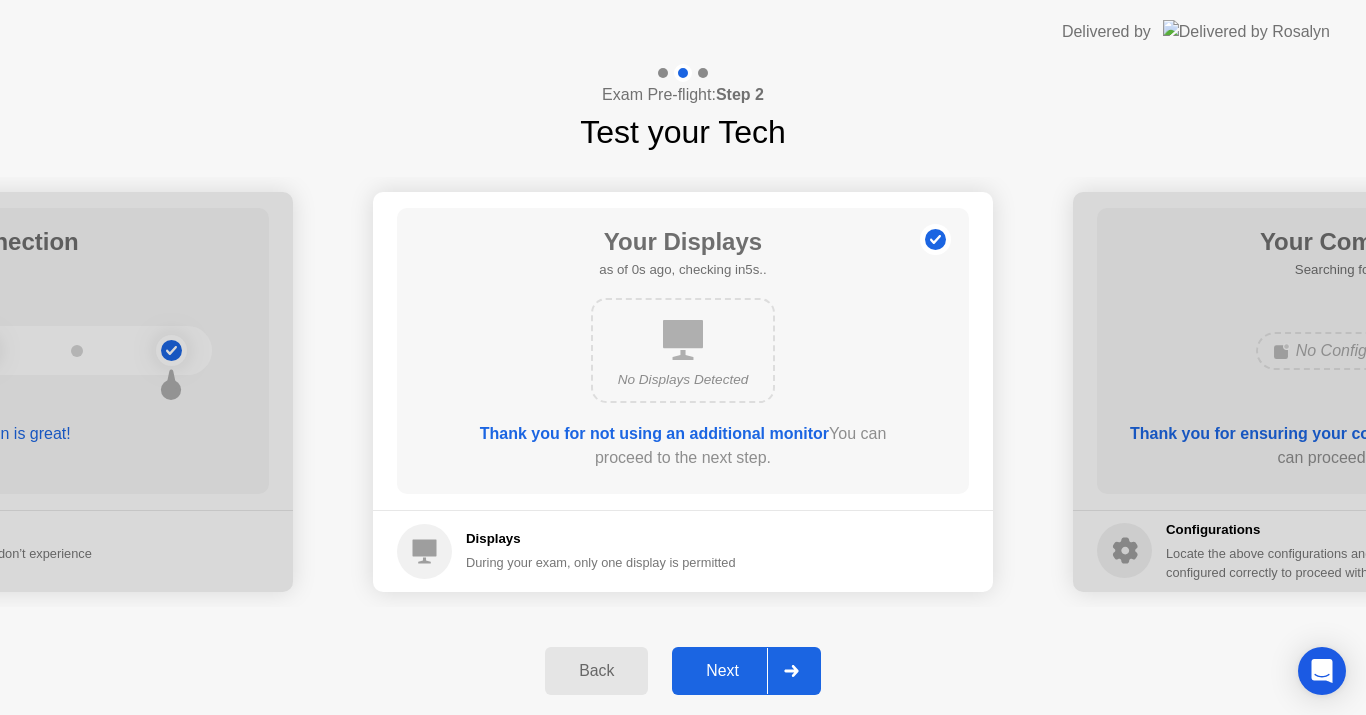 click on "Next" 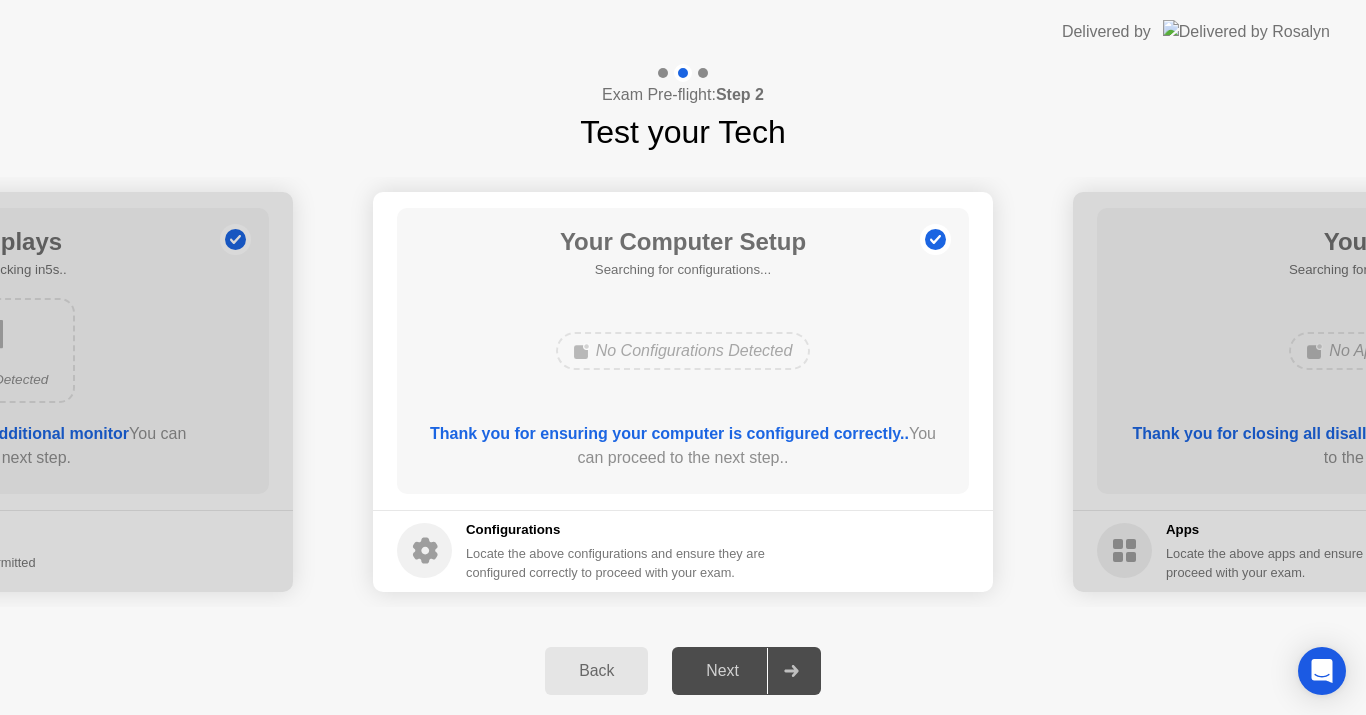 click on "Next" 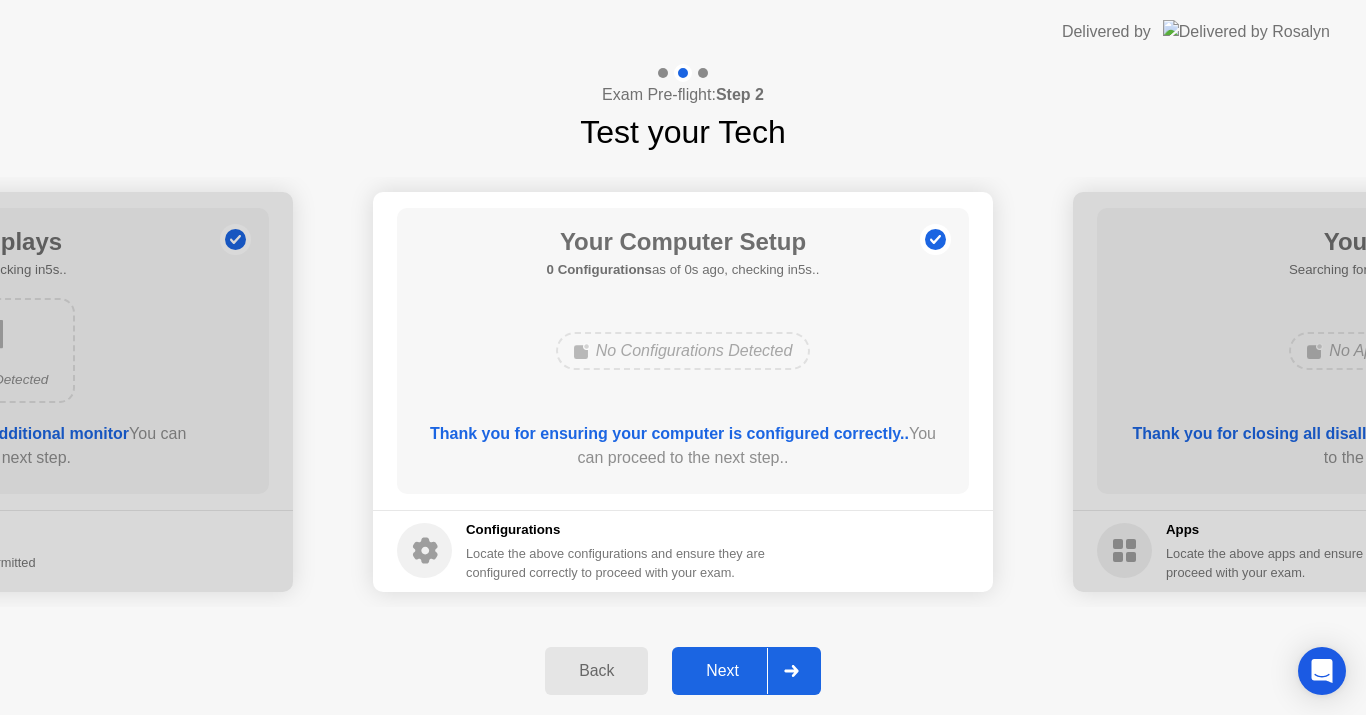 click on "Next" 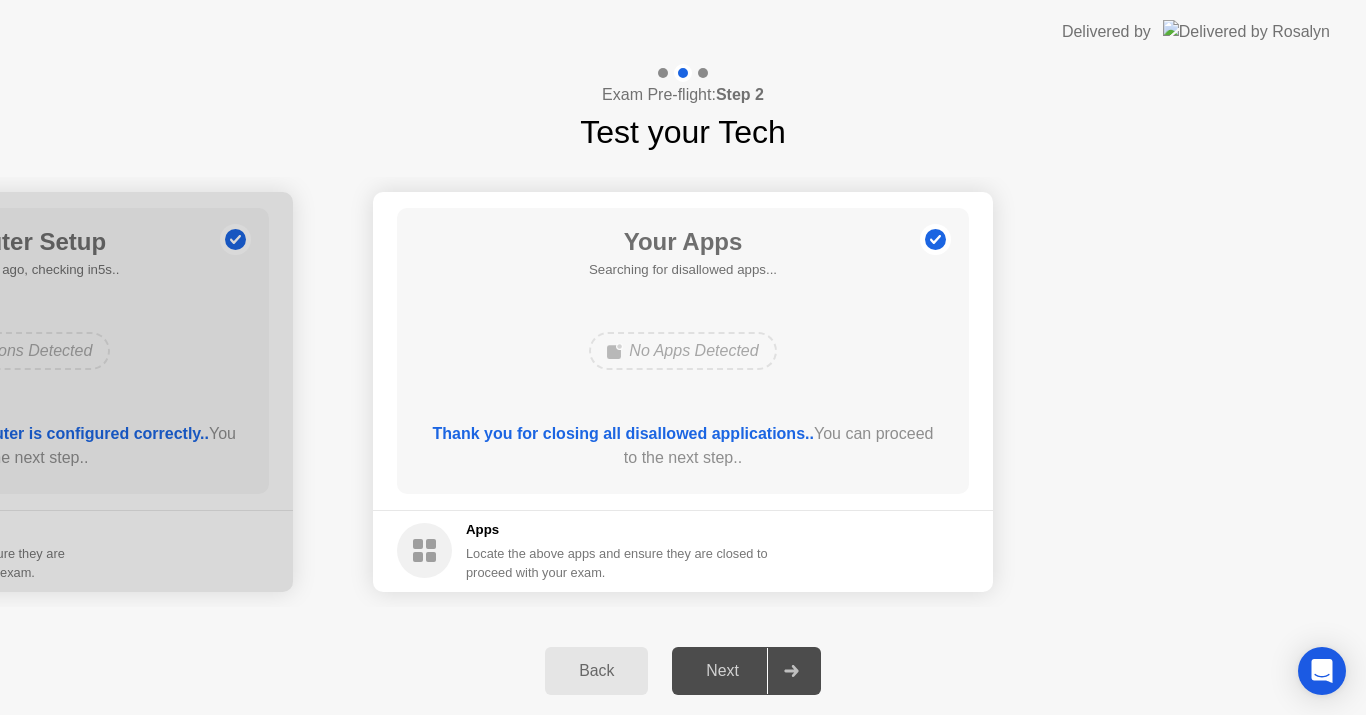 click on "Next" 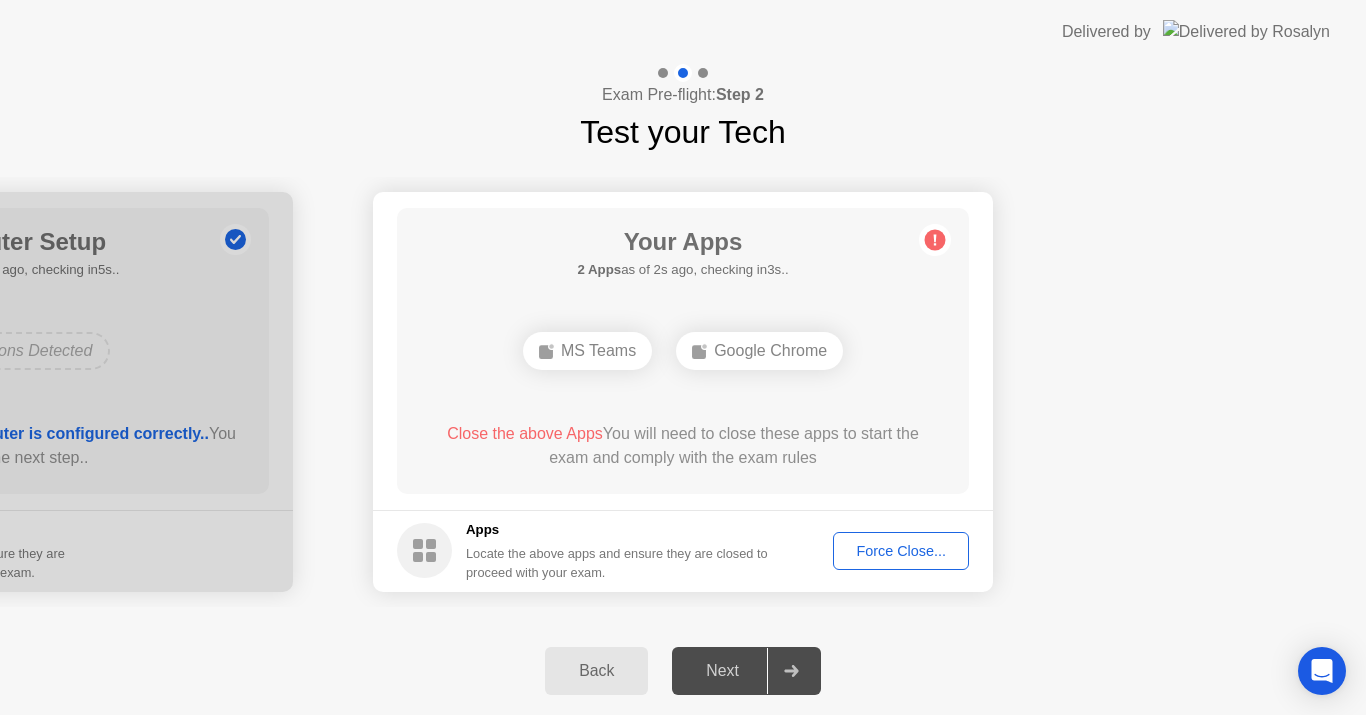 click on "Next" 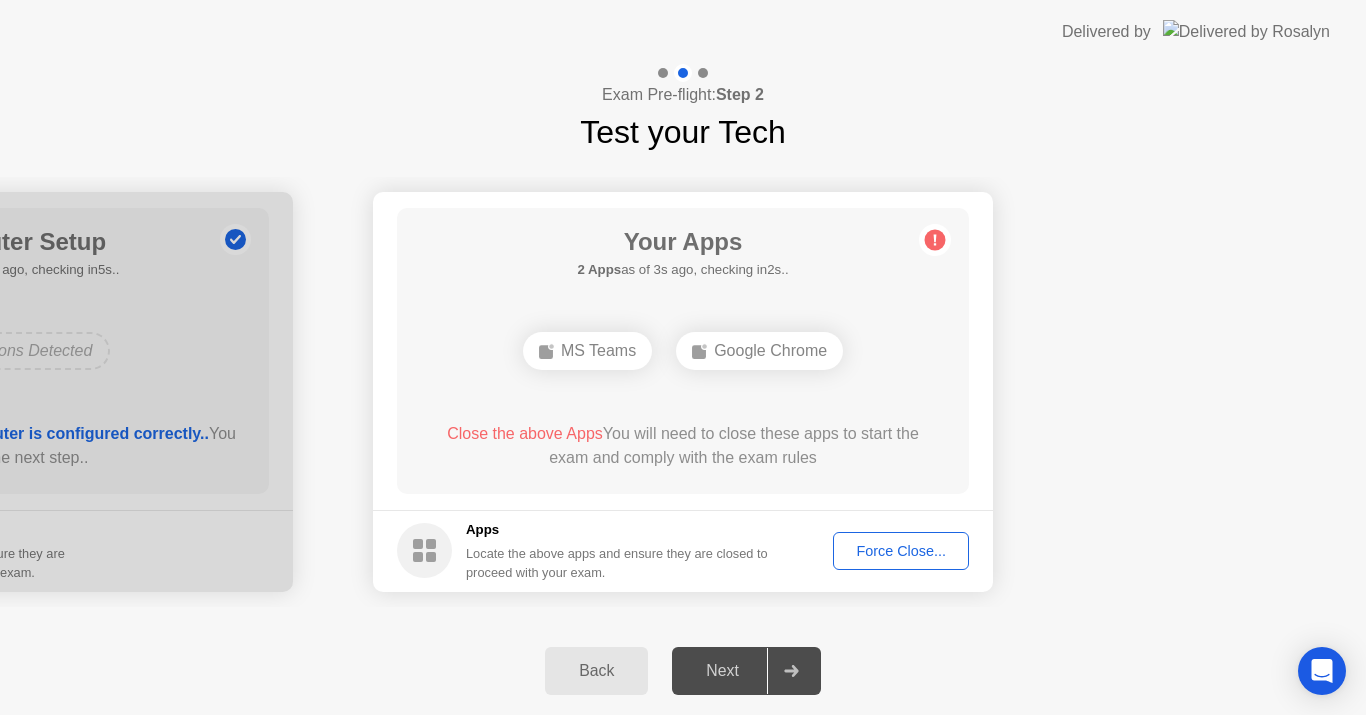 click on "Next" 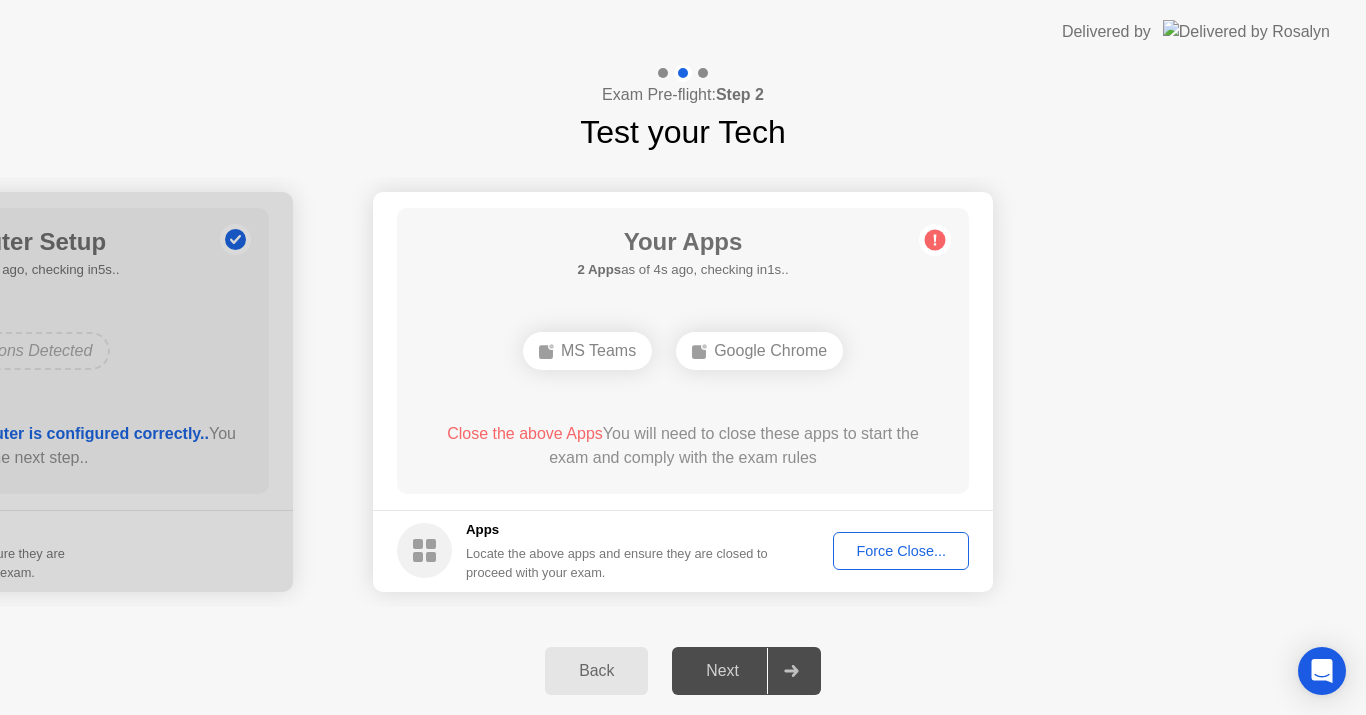 click on "Force Close..." 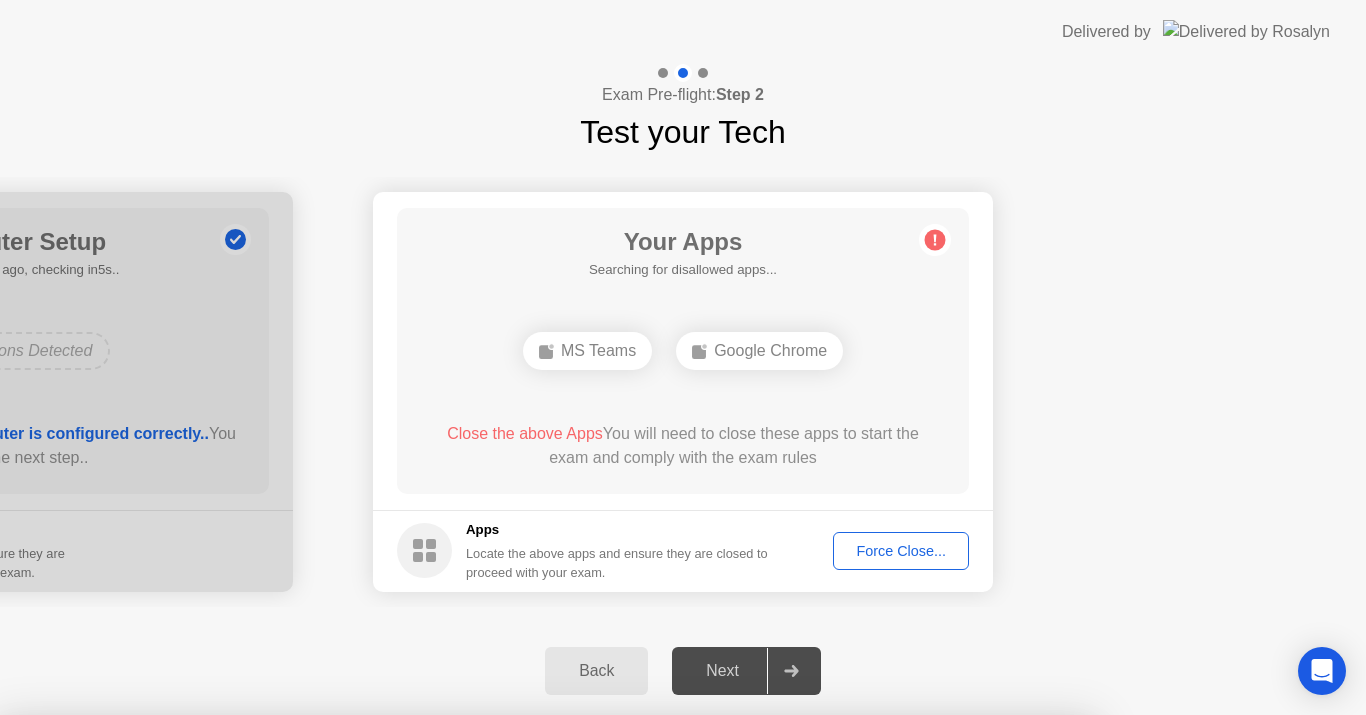 click on "Confirm" at bounding box center (613, 991) 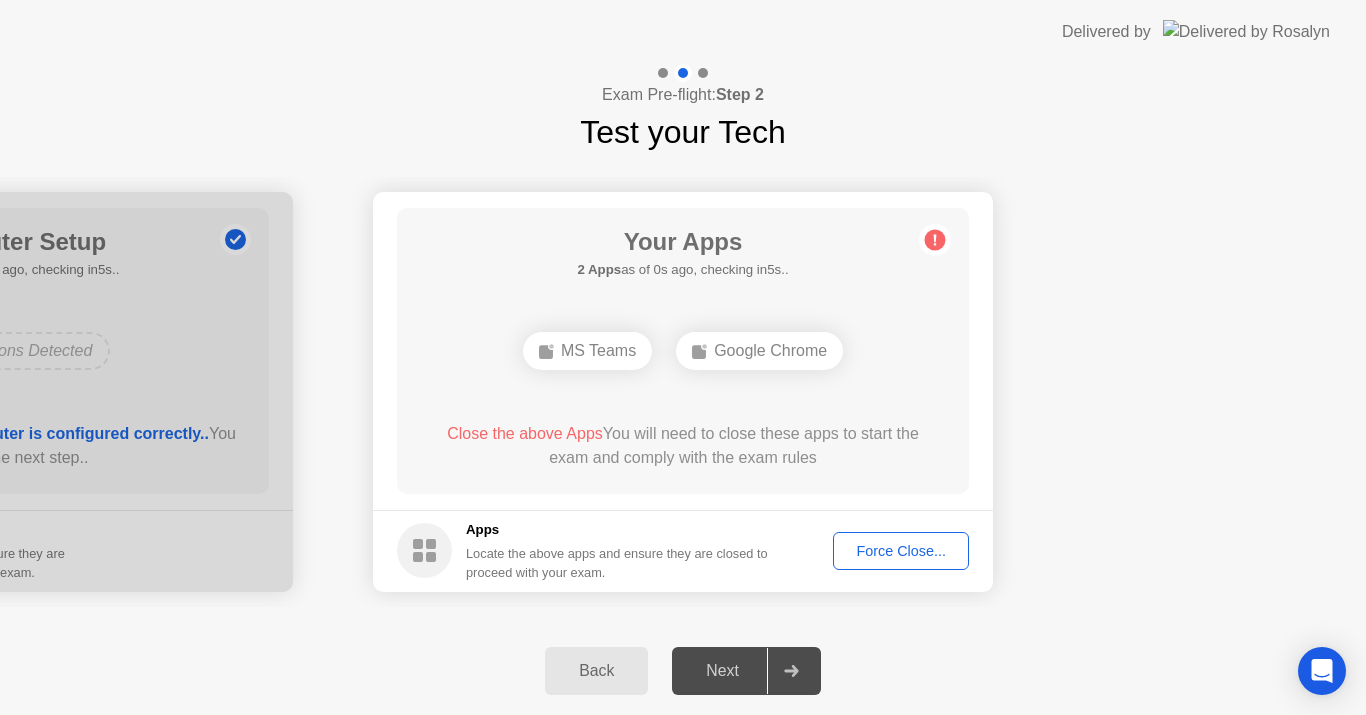 click on "Next" 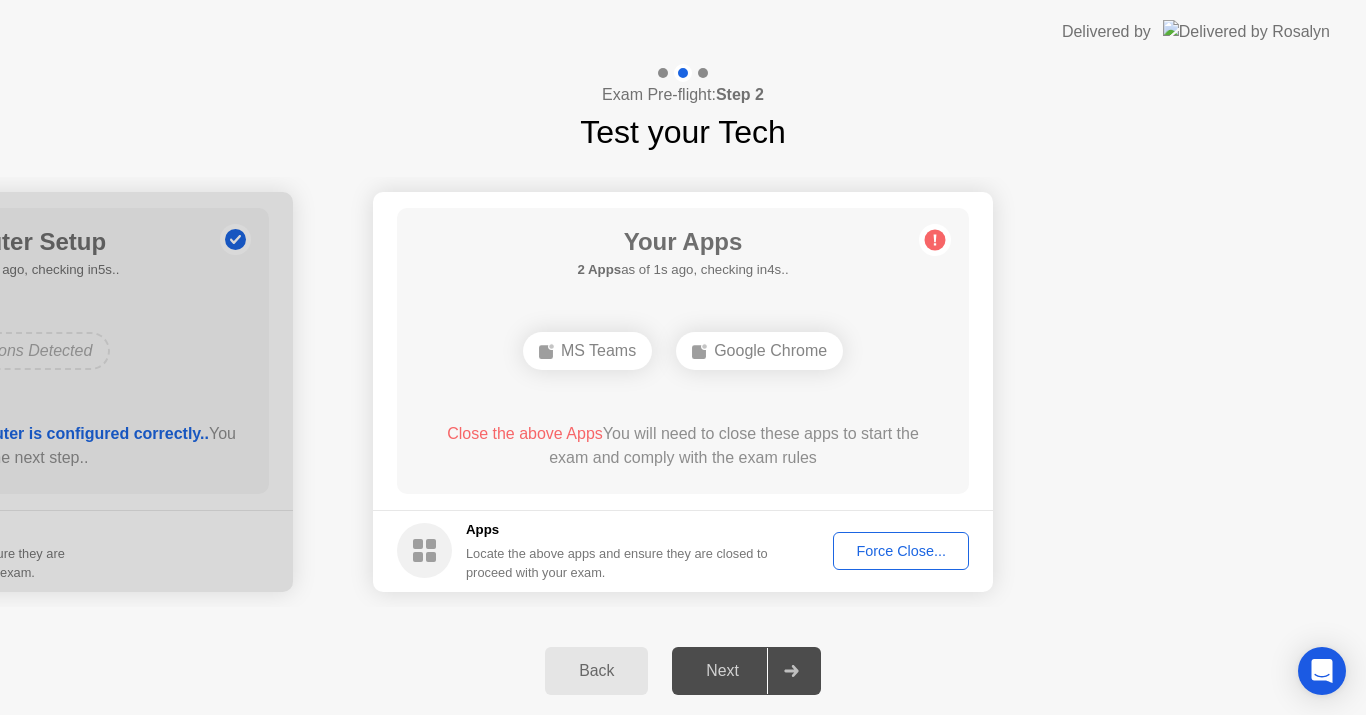 click on "Force Close..." 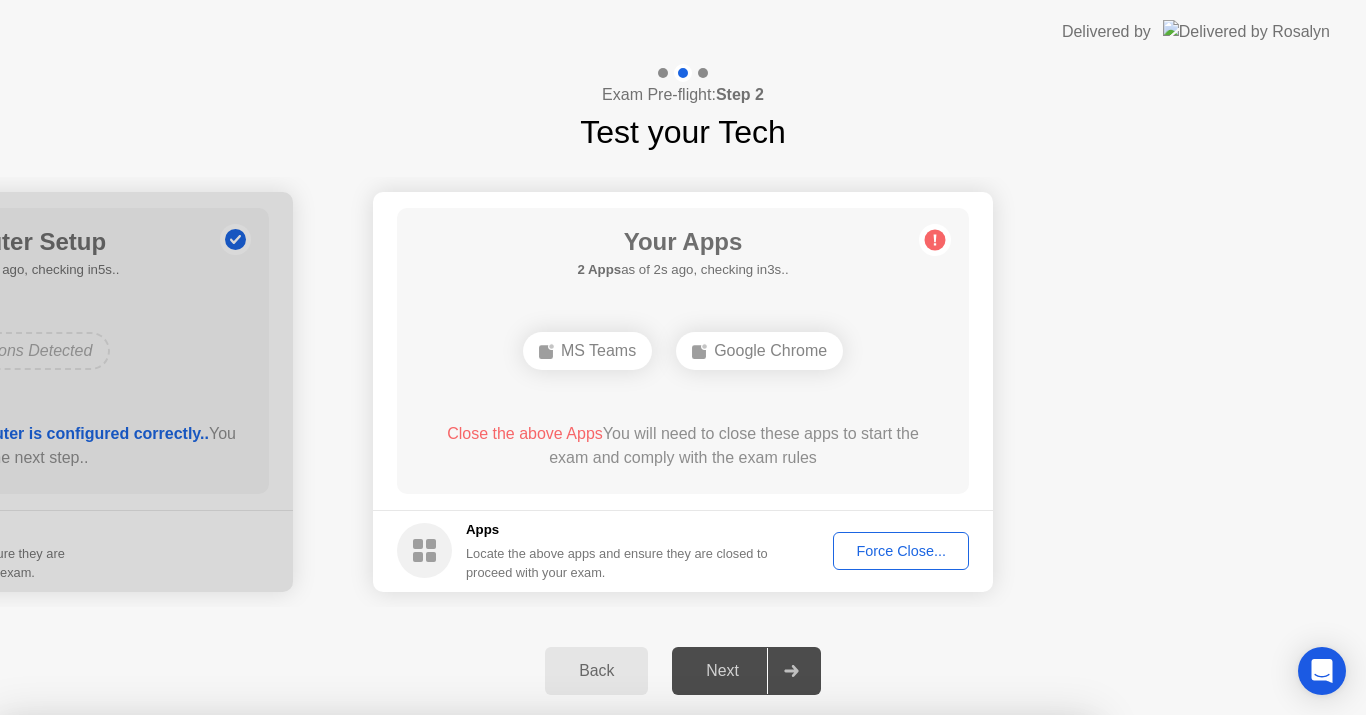 click on "Confirm" at bounding box center [613, 991] 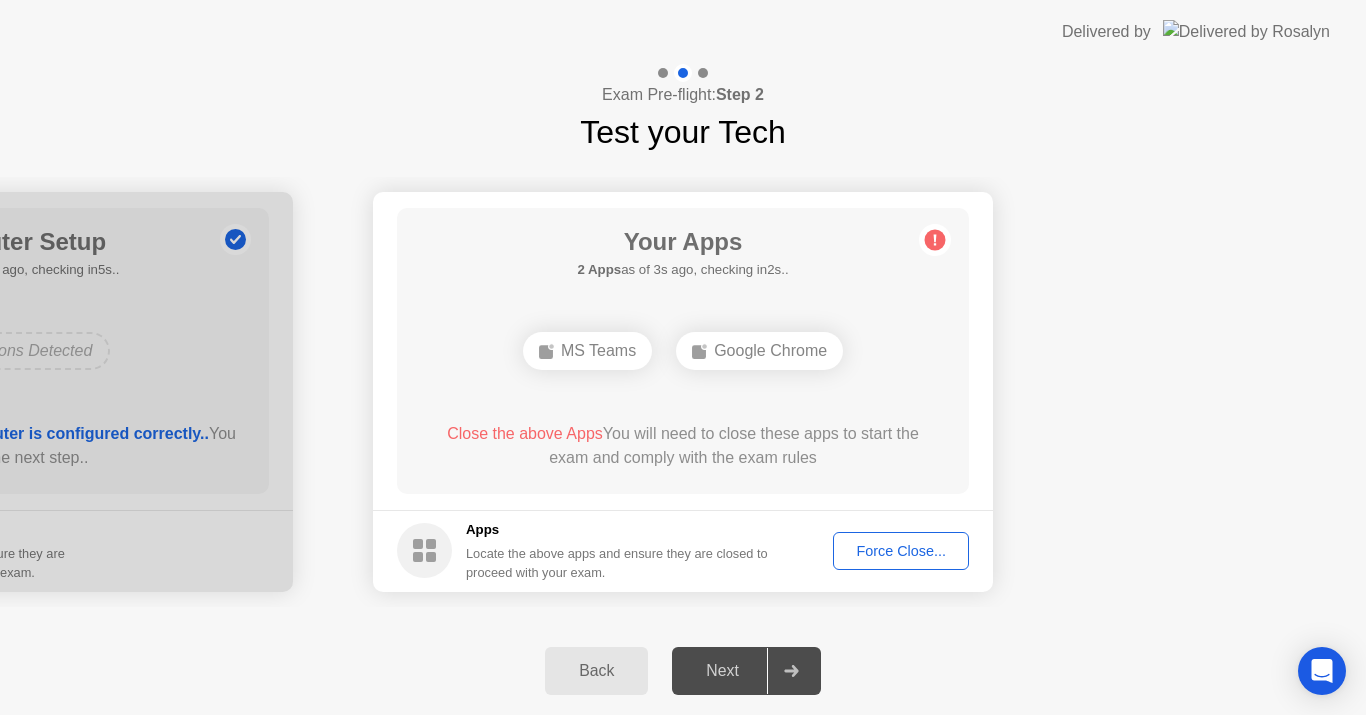 click on "Next" 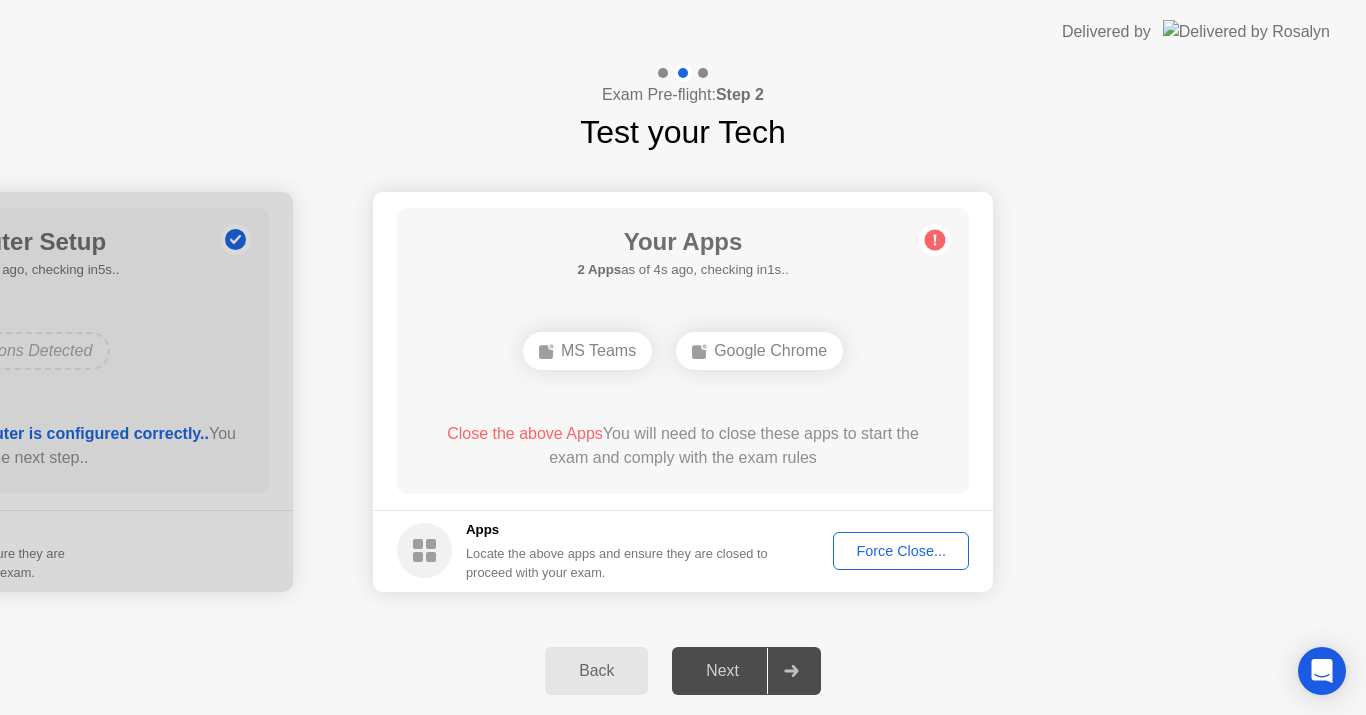click on "Your Apps 2 Apps  as of [TIME] ago, checking in[TIME]..  MS Teams   Google Chrome  Close the above Apps  You will need to close these apps to start the exam and comply with the exam rules" 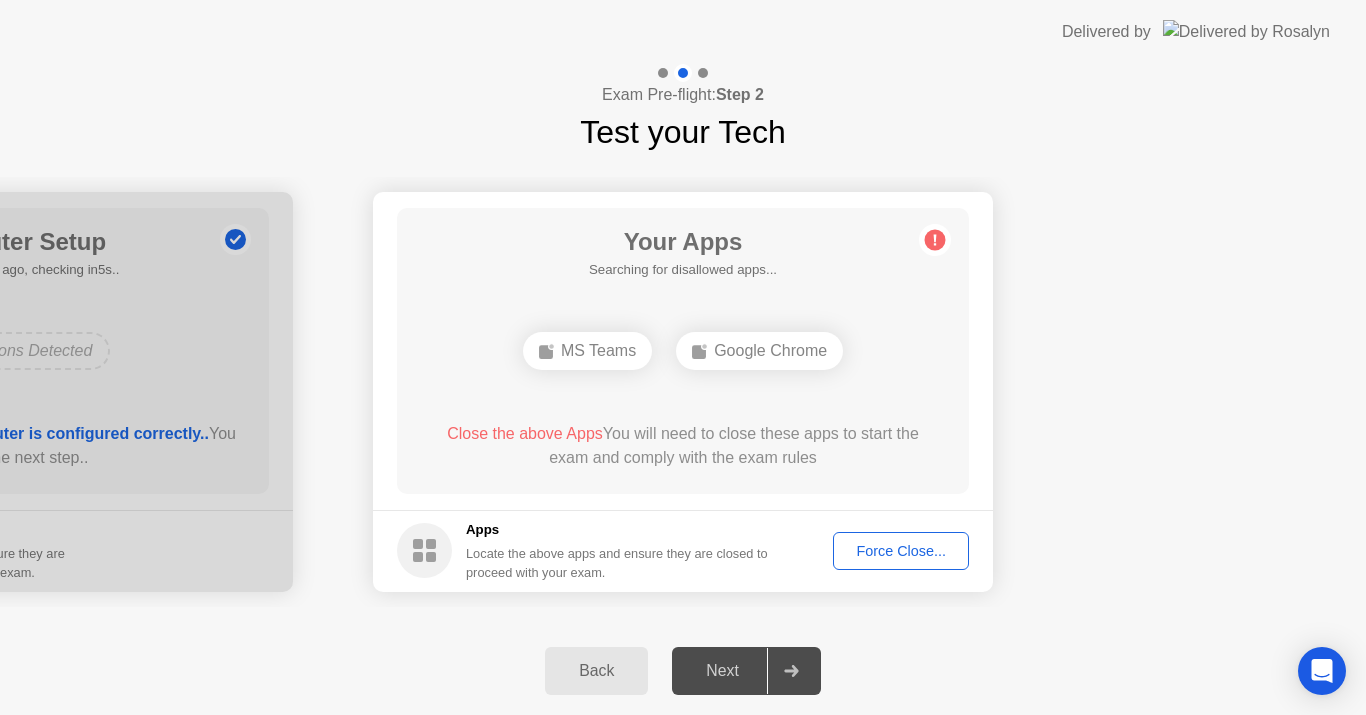click on "Next" 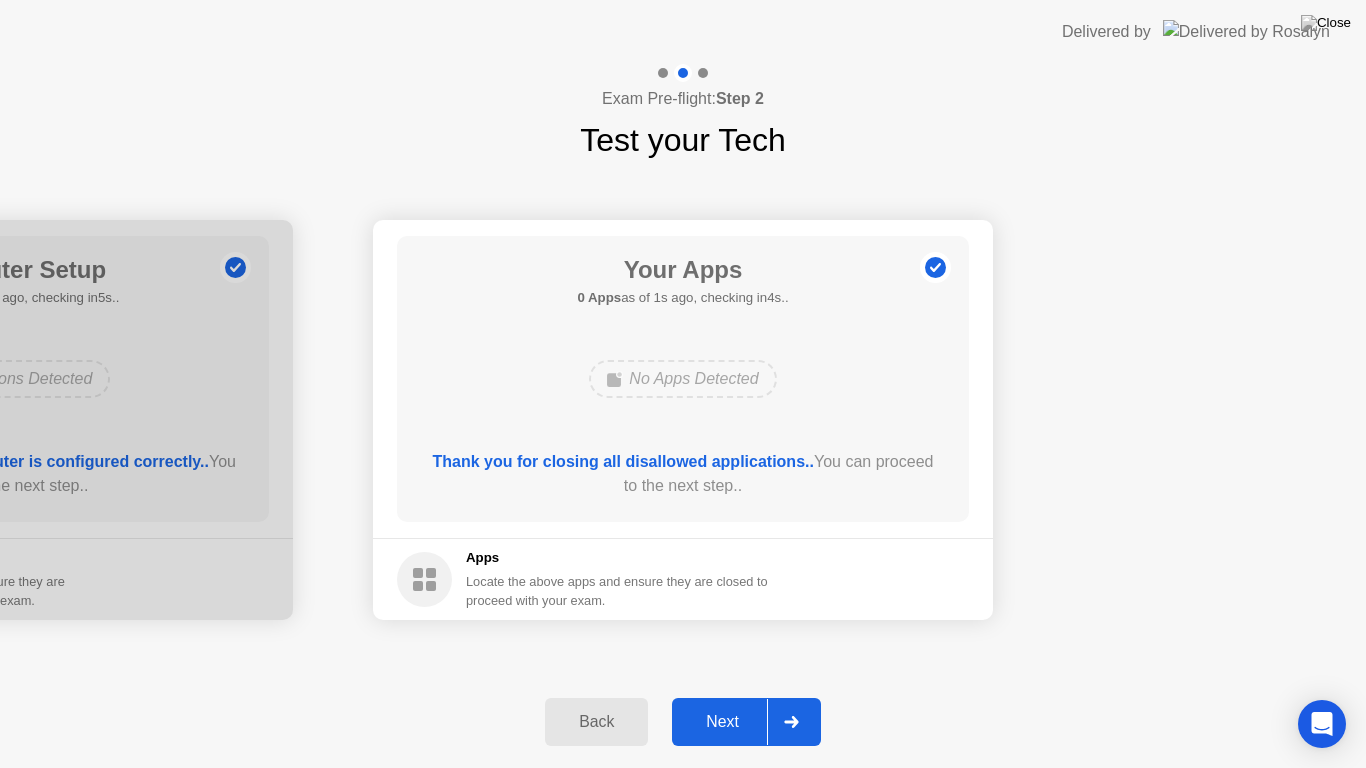 click on "Next" 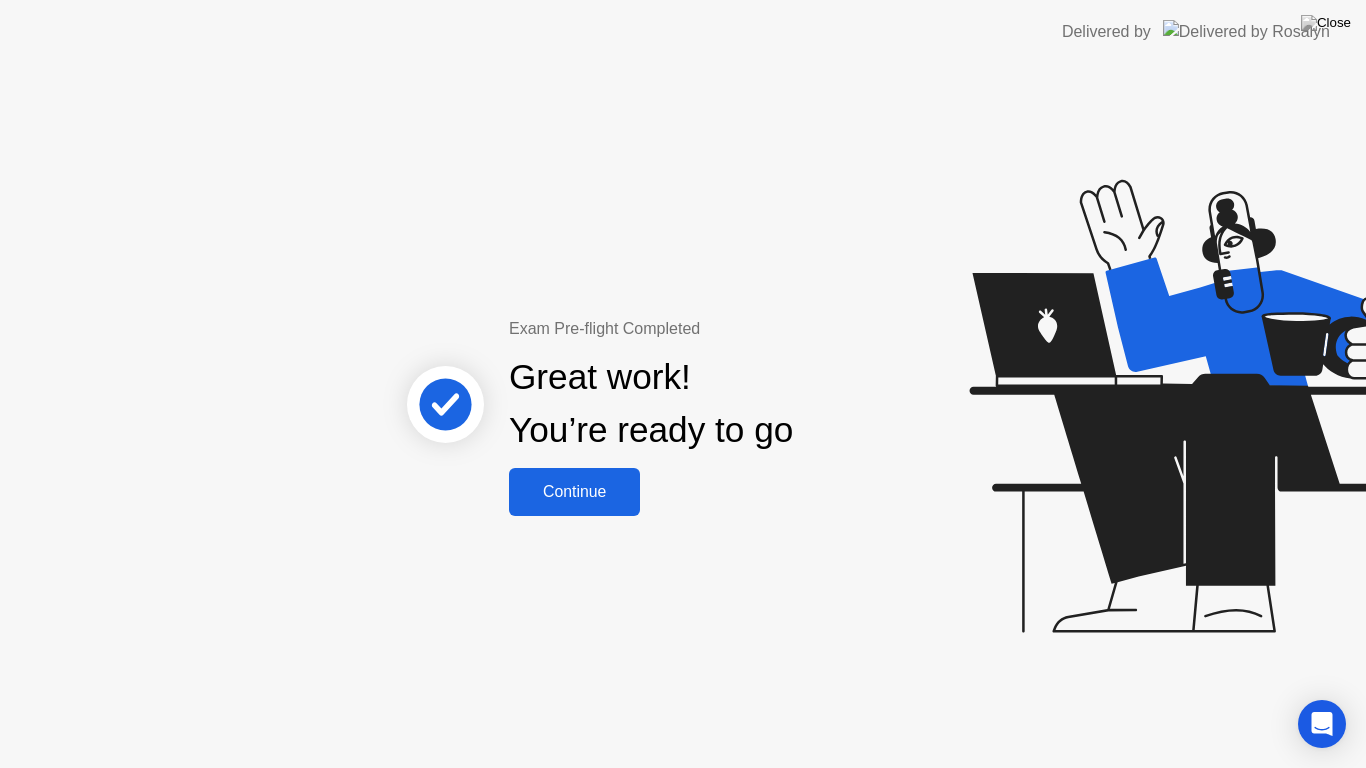 click on "Continue" 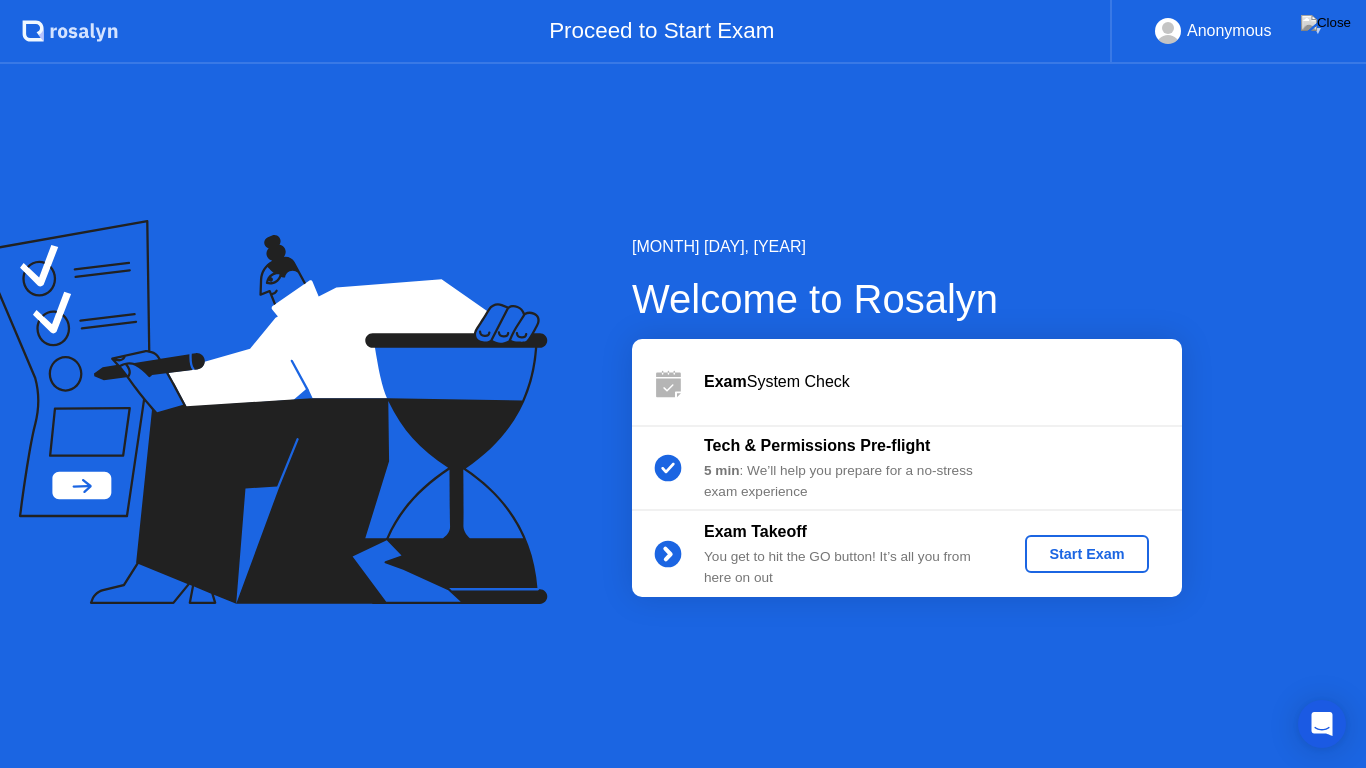 click on "Start Exam" 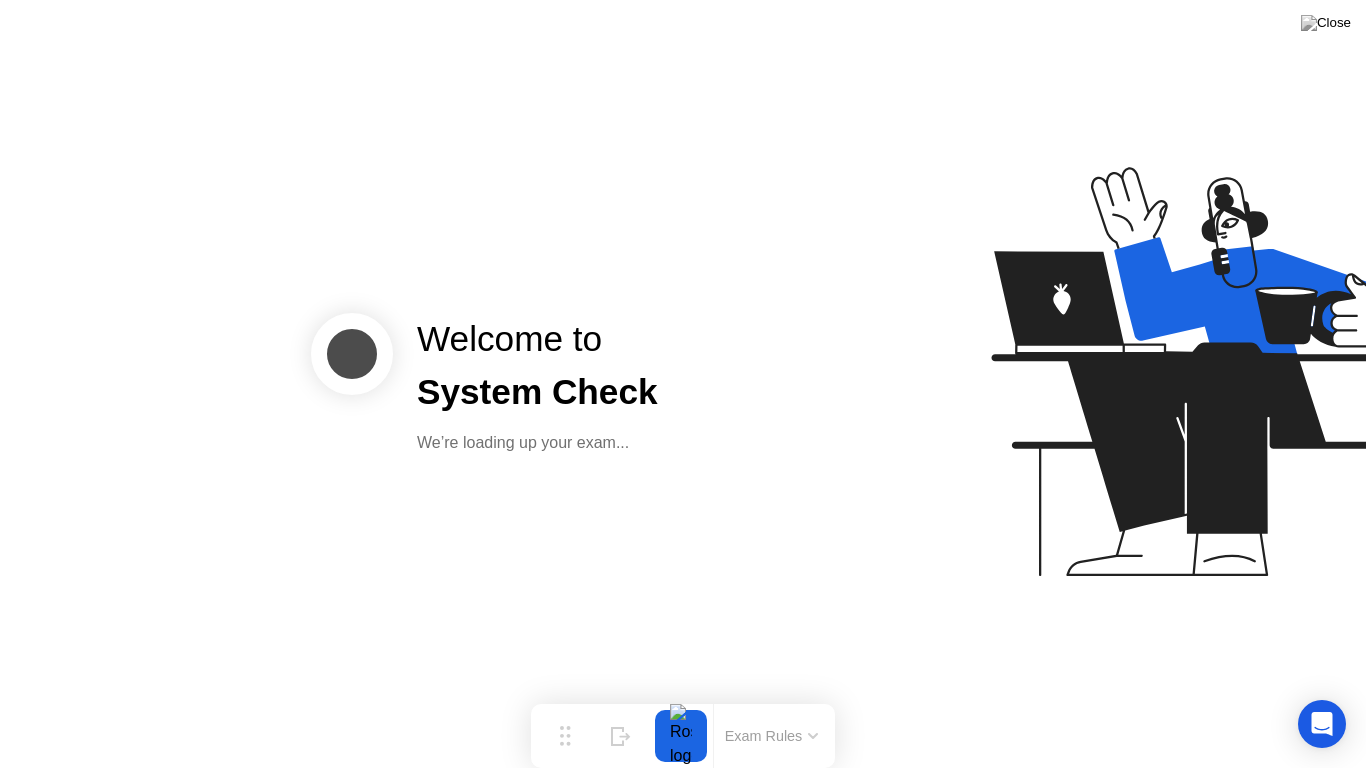click 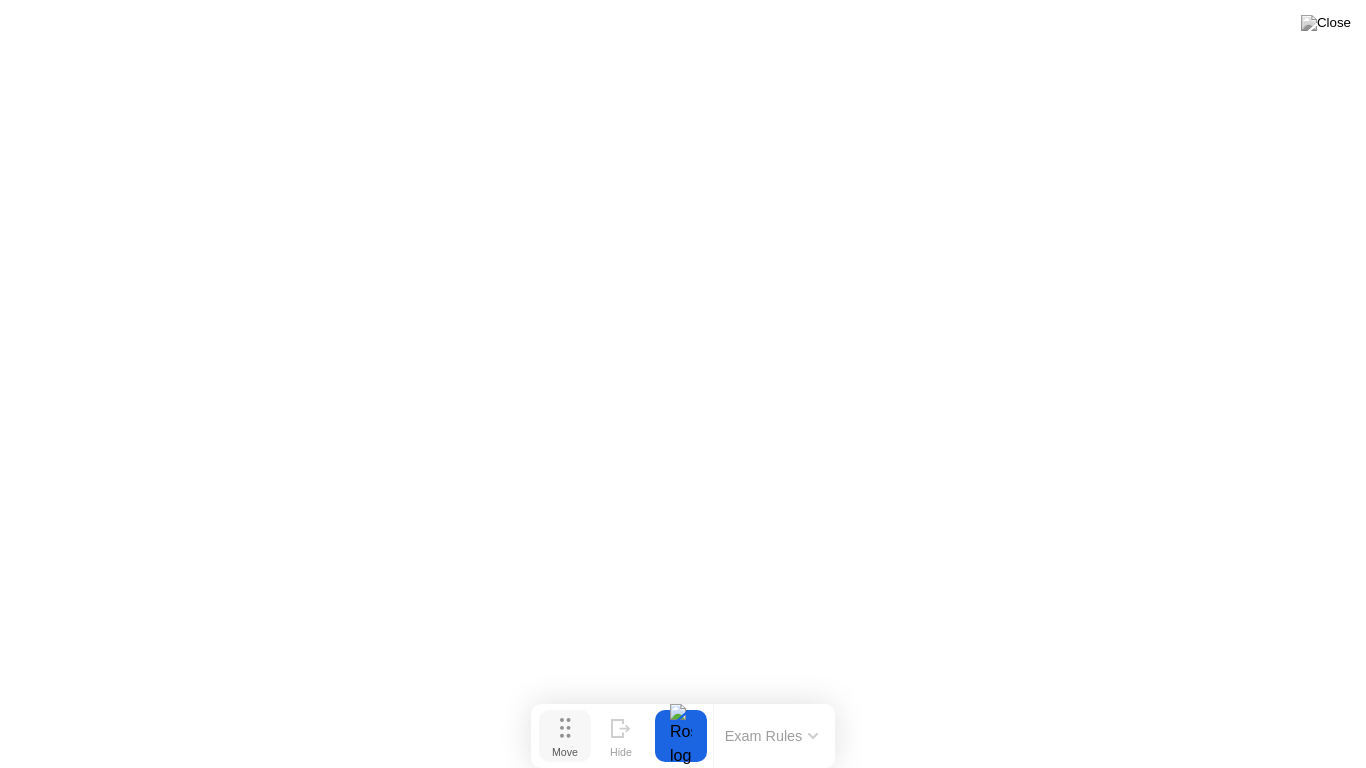 click 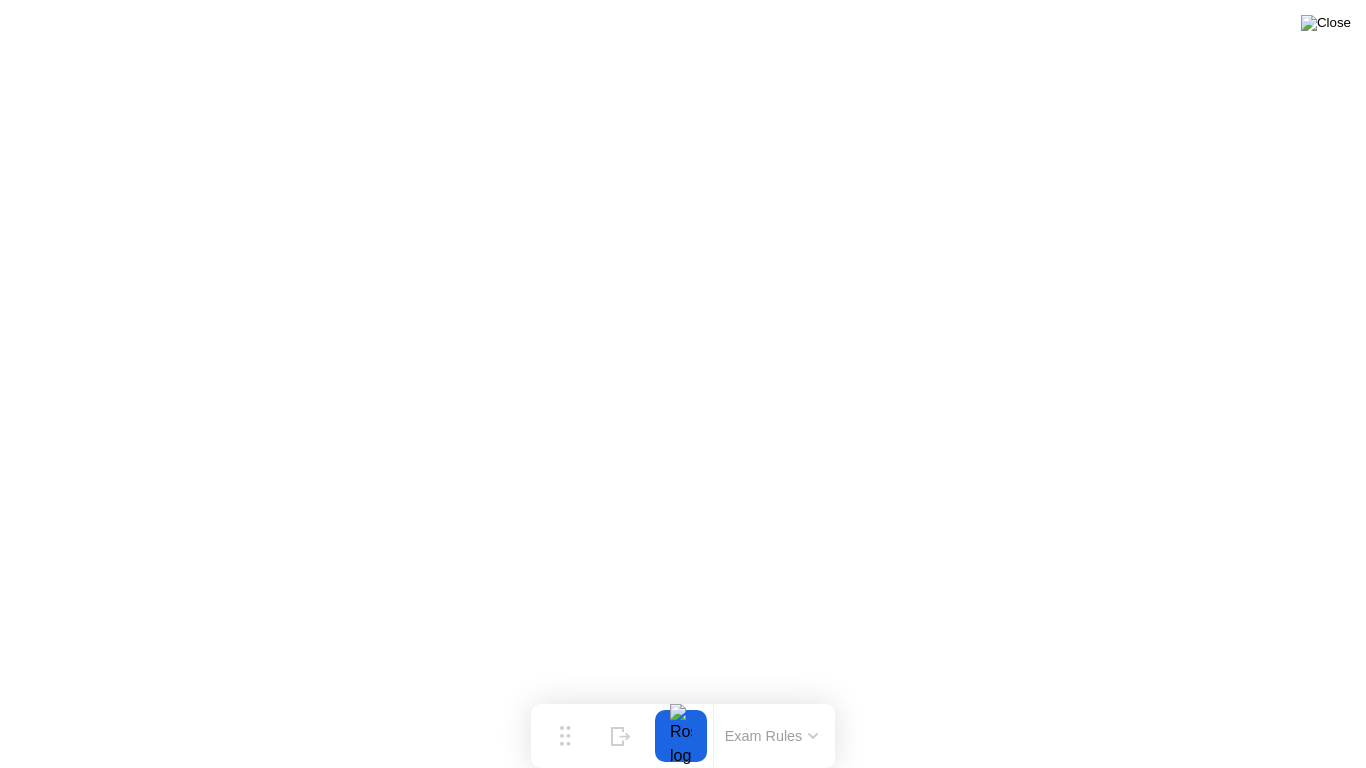 click at bounding box center [1326, 23] 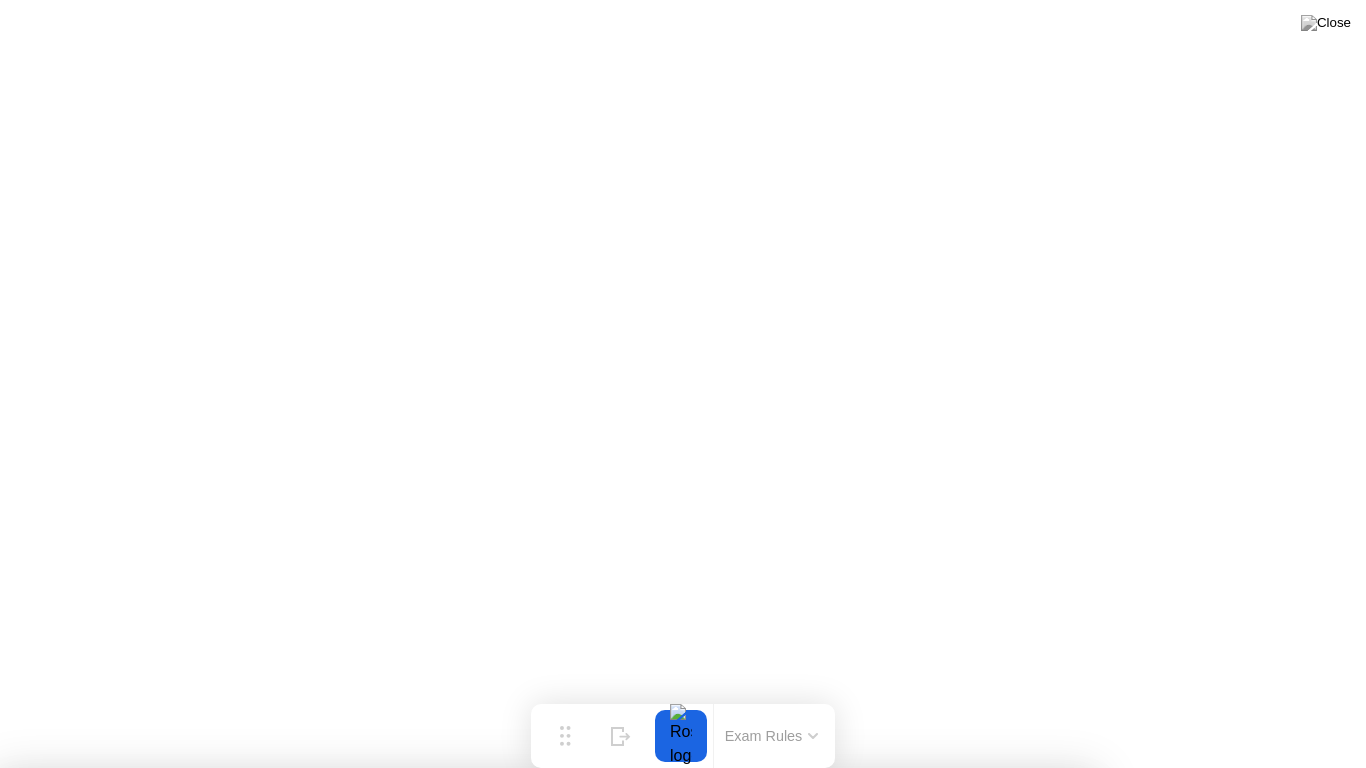 click on "No" at bounding box center (594, 881) 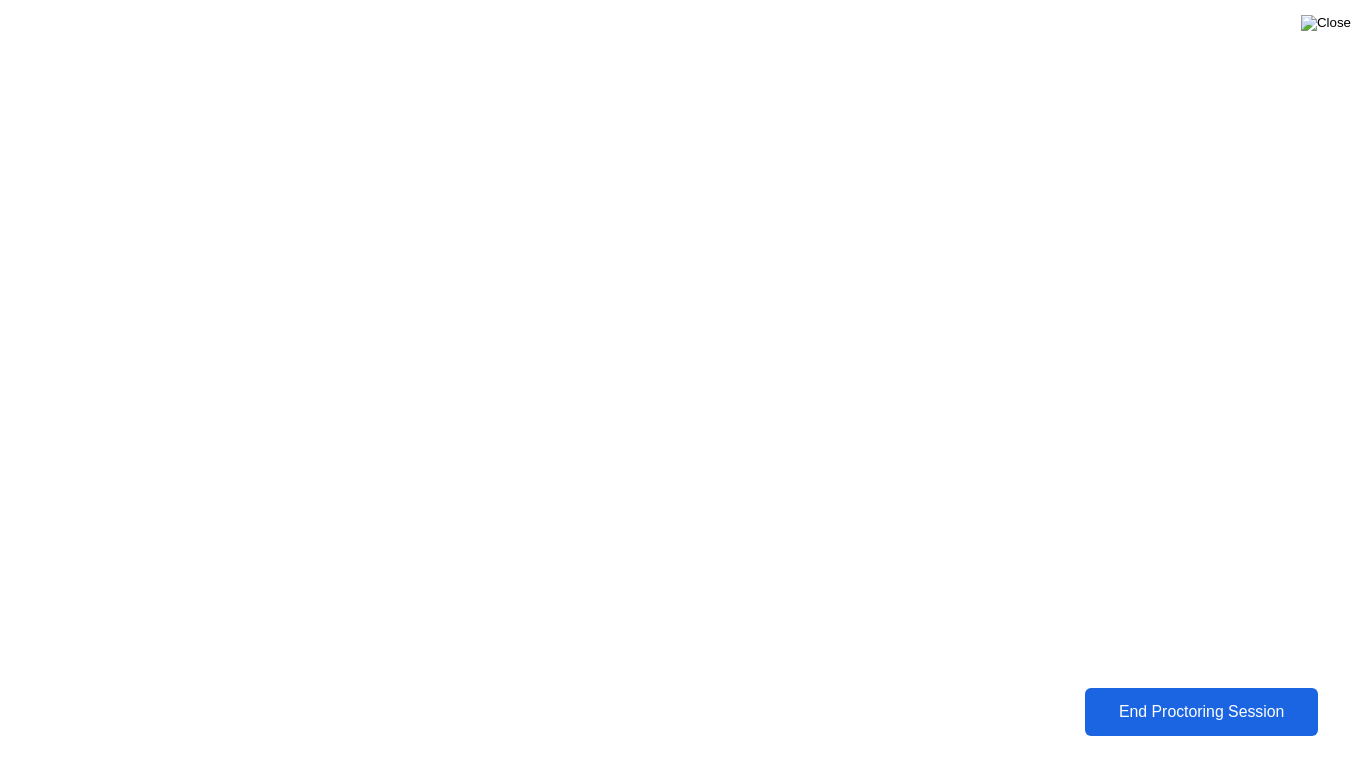 click at bounding box center [1326, 23] 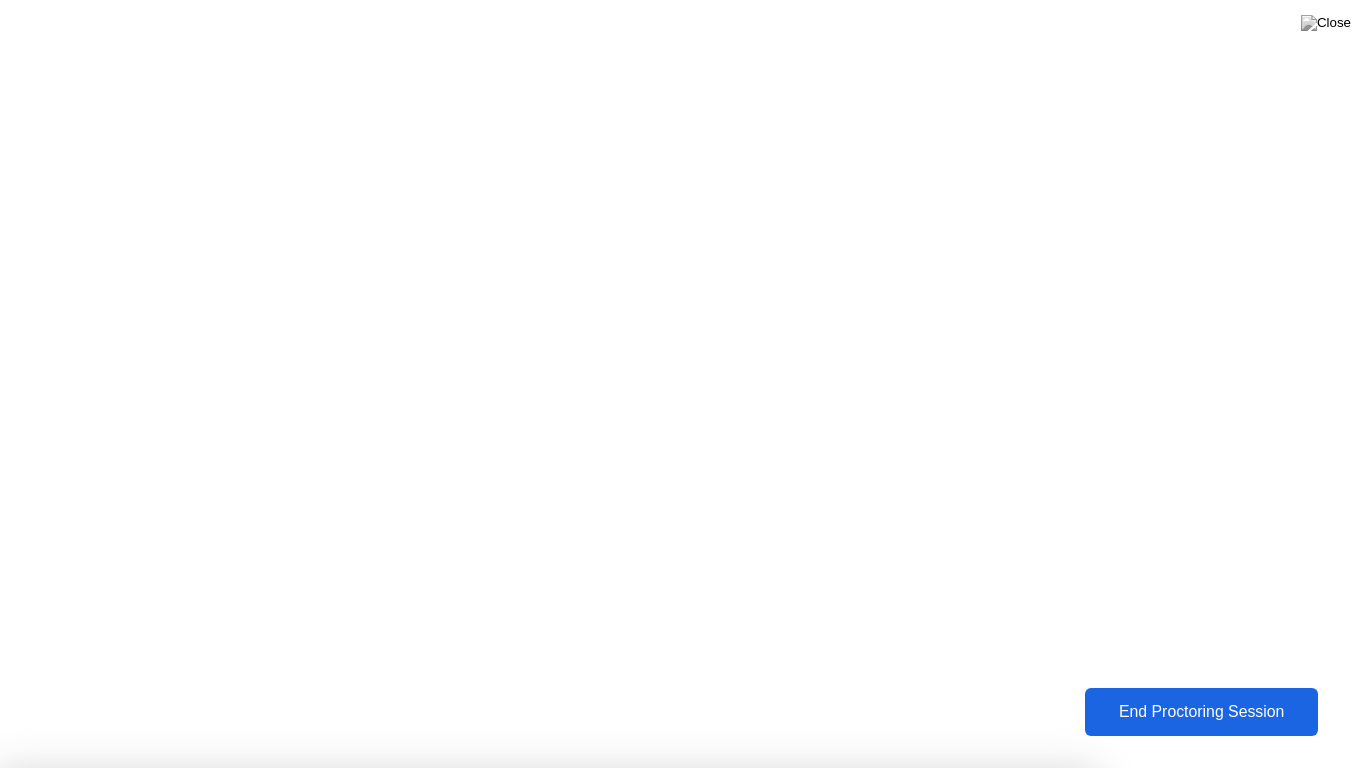 click on "No" at bounding box center (594, 881) 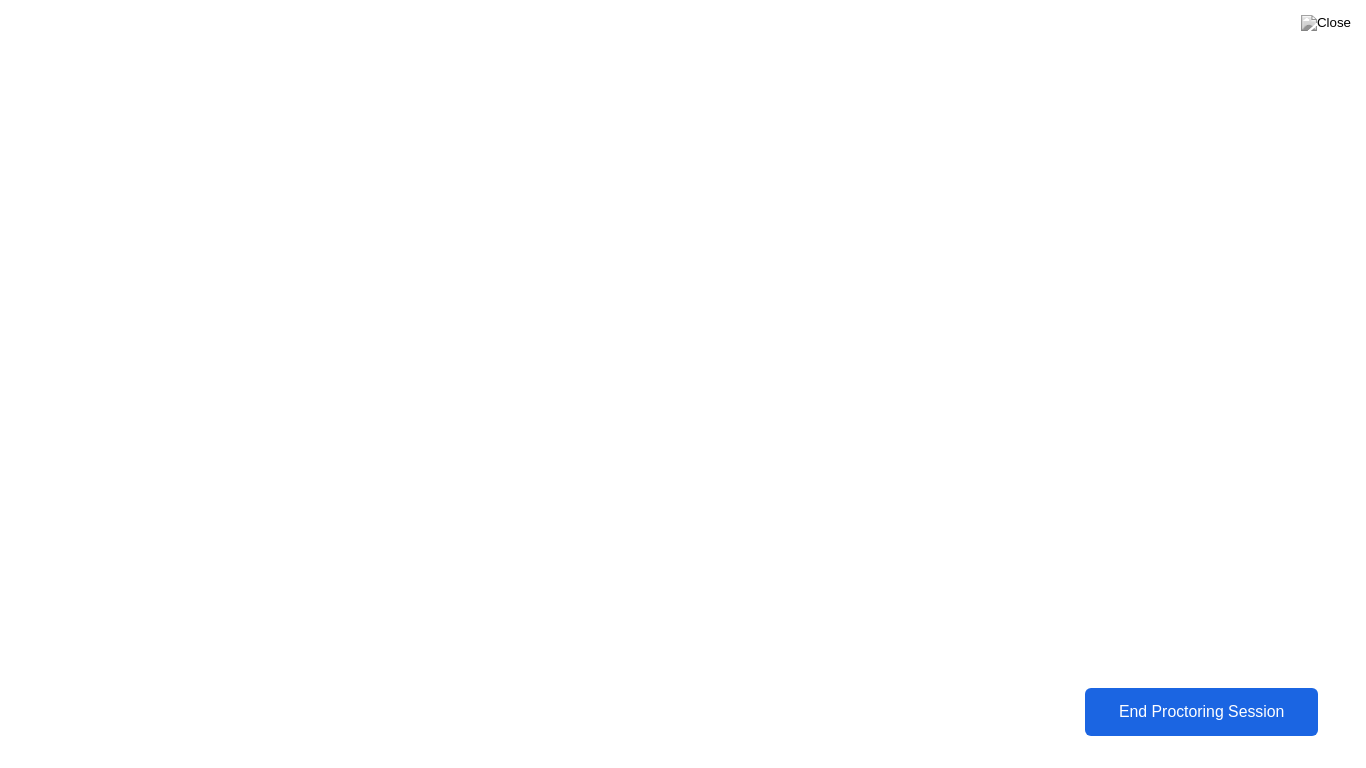 click on "End Proctoring Session" 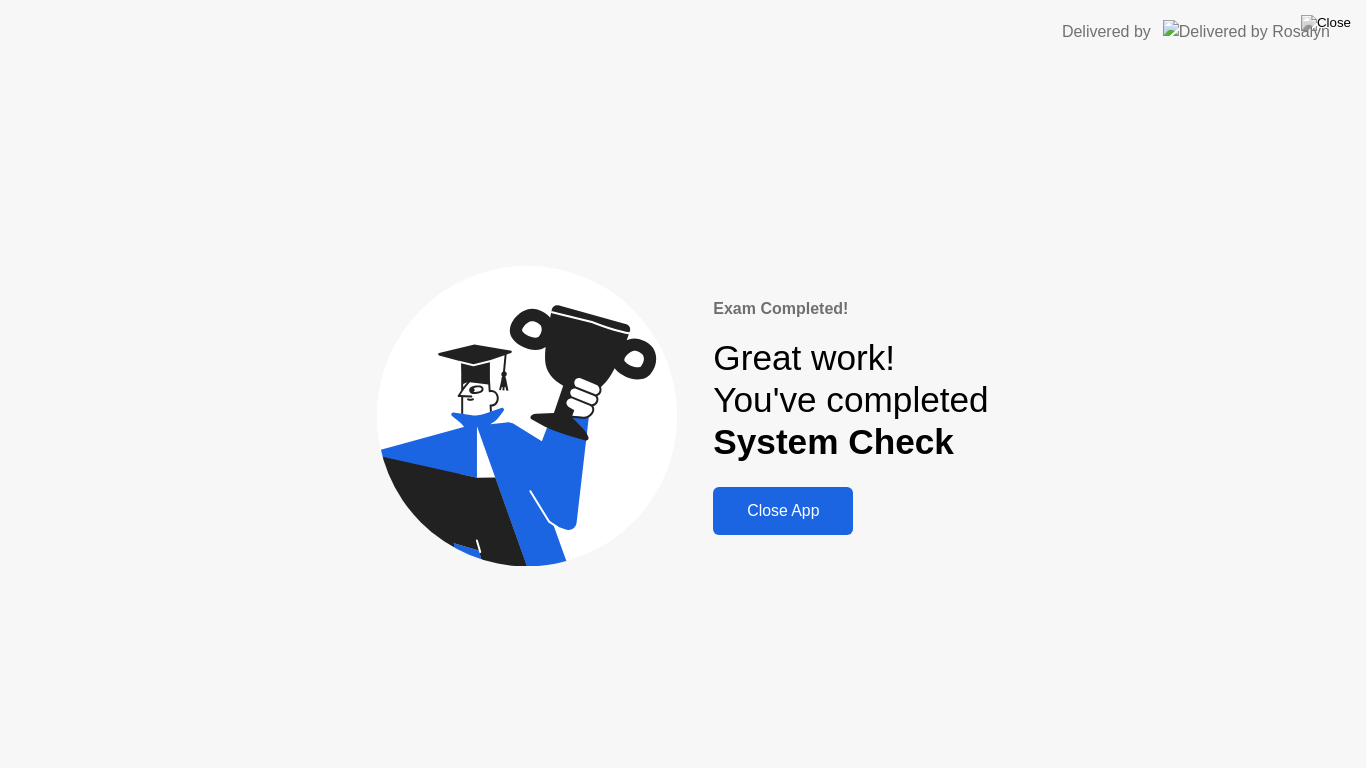 click on "Close App" 